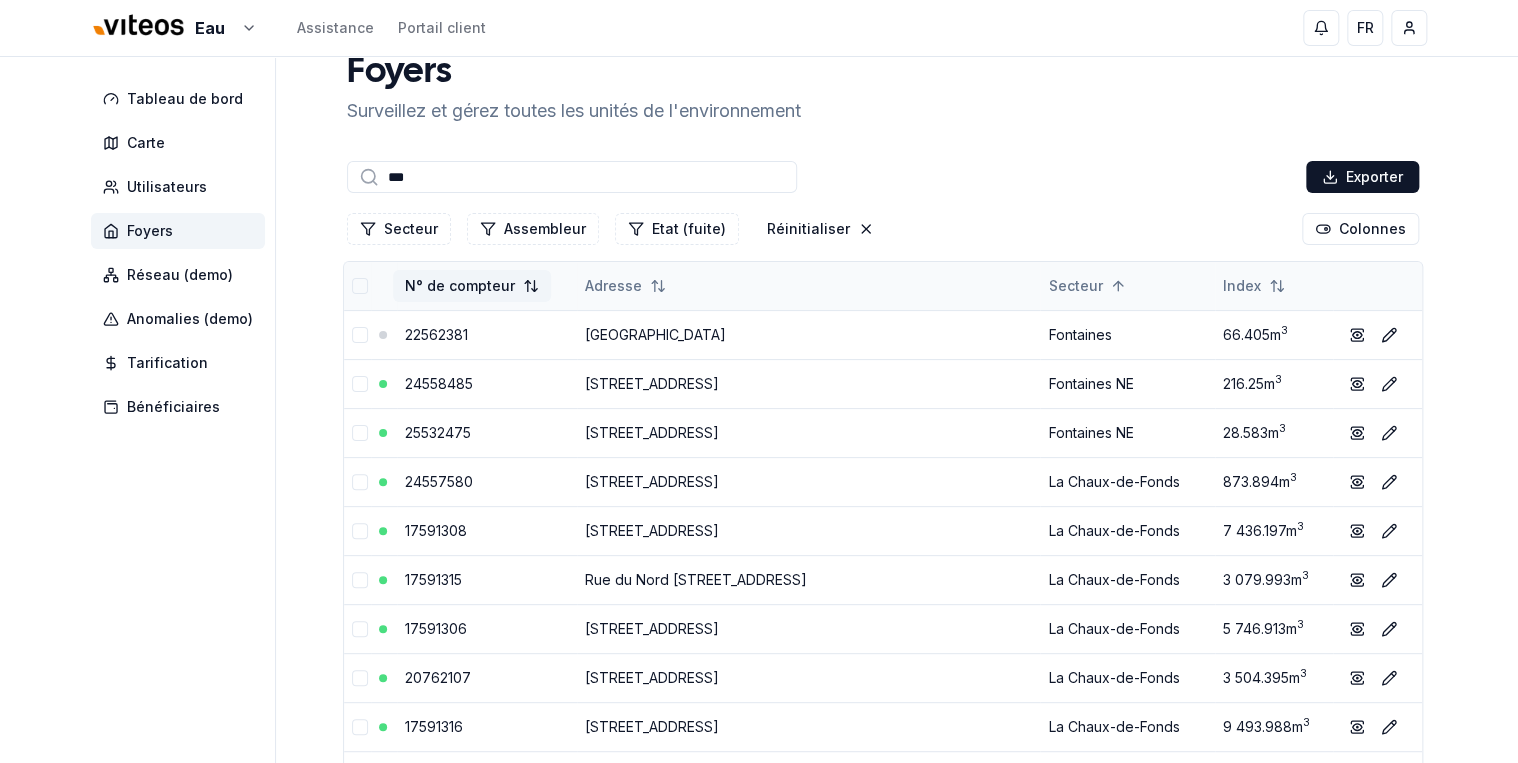 scroll, scrollTop: 0, scrollLeft: 0, axis: both 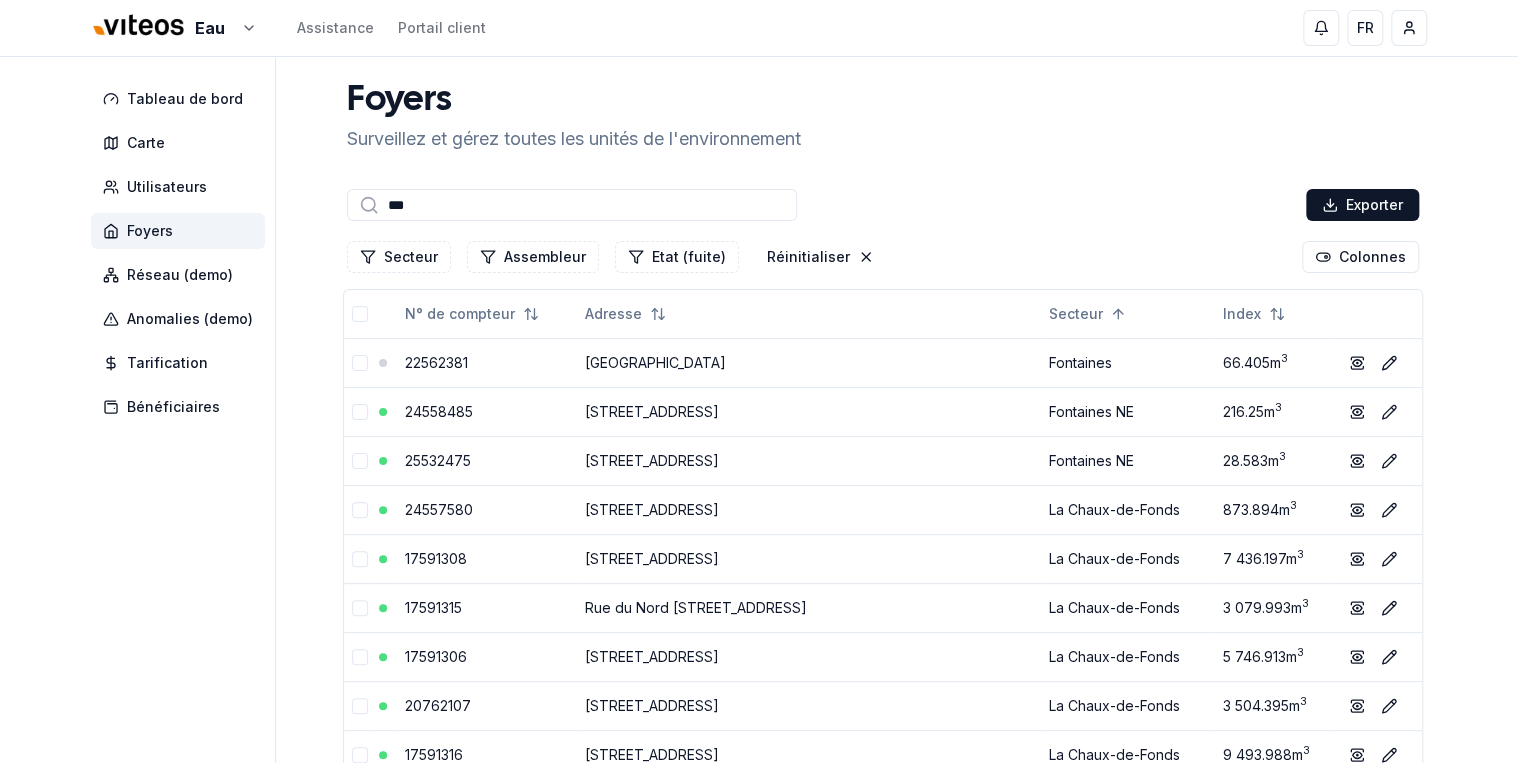 click on "***" at bounding box center [572, 205] 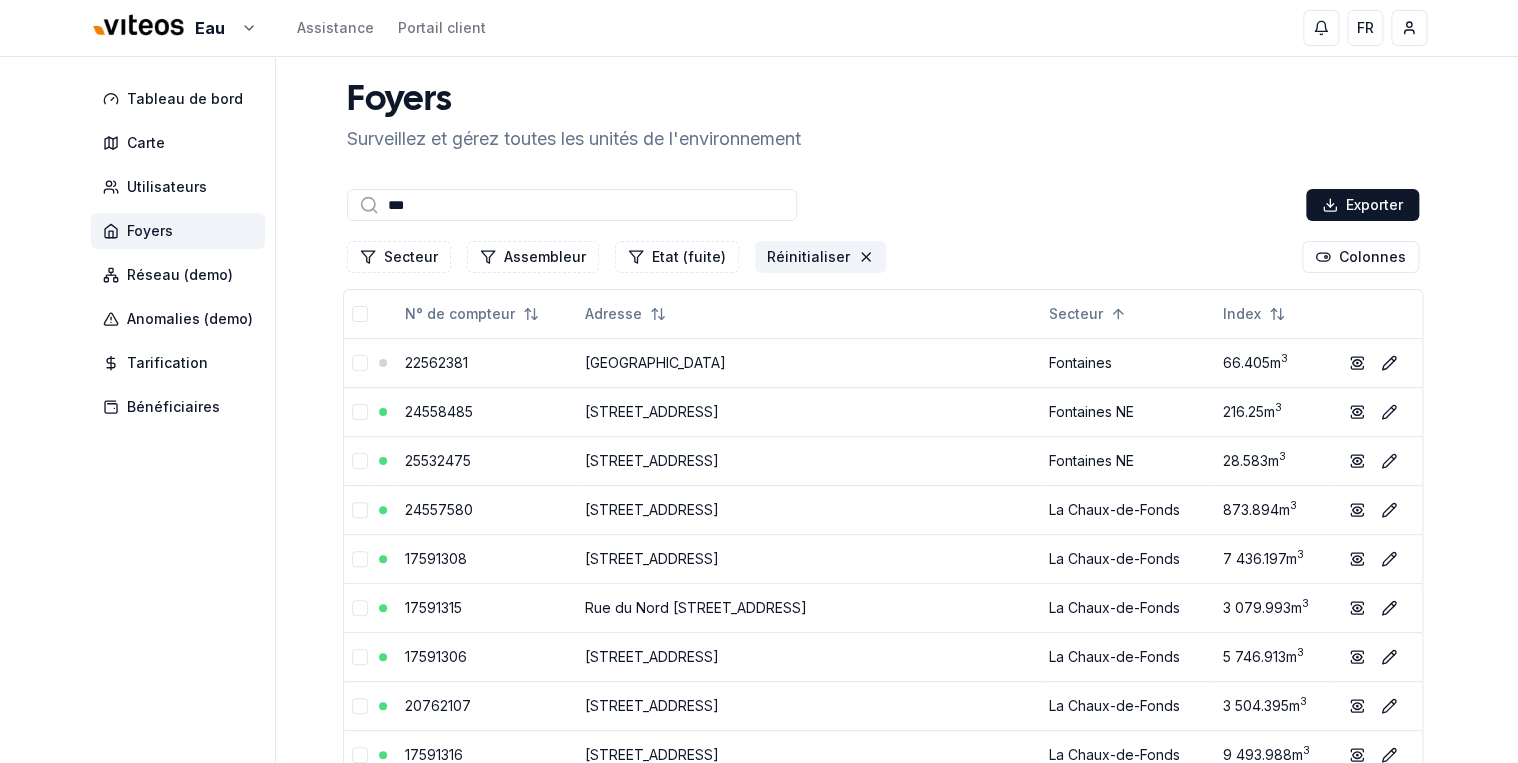 click 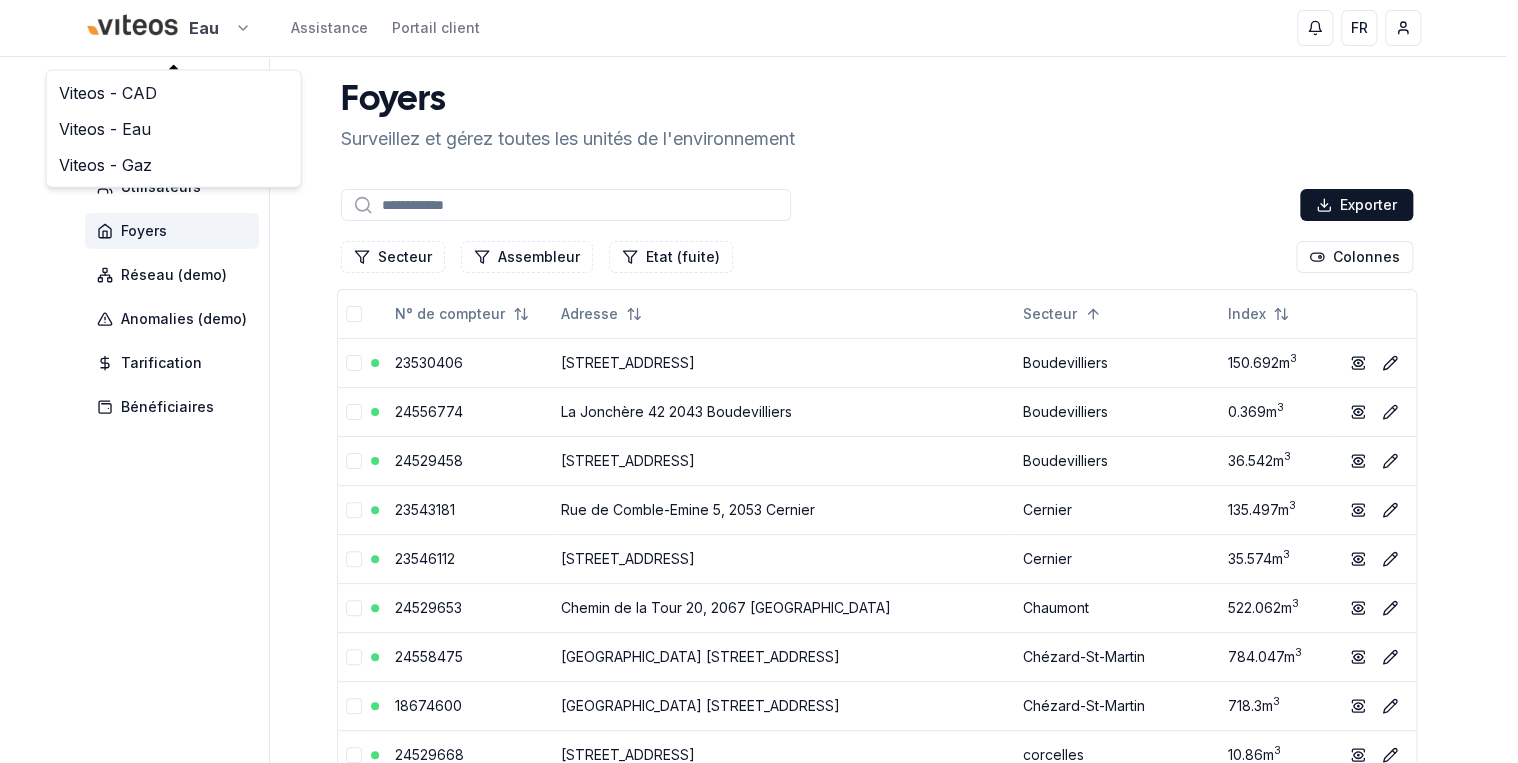 click on "Eau Assistance Portail client FR [PERSON_NAME] Tableau de bord Carte Utilisateurs Foyers Réseau (demo) Anomalies (demo) Tarification Bénéficiaires Foyers Surveillez et gérez toutes les unités de l'environnement Exporter Secteur Assembleur Etat (fuite) Colonnes N° de compteur Adresse Secteur Index 23530406 La Jonchère 40, 2043 Boudevilliers Boudevilliers 150.692  m 3 show Éditer 24556774 La Jonchère 42 2043 Boudevilliers Boudevilliers 0.369  m 3 show Éditer 24529458 [GEOGRAPHIC_DATA] 36, 2043 Boudevilliers Boudevilliers 36.542  m 3 show Éditer 23543181 [GEOGRAPHIC_DATA]-Emine 5, 2053 Cernier Cernier 135.497  m 3 show Éditer 23546112 [GEOGRAPHIC_DATA] 19, 2053 Cernier Cernier 35.574  m 3 show Éditer 24529653 [GEOGRAPHIC_DATA] 522.062  m 3 show Éditer 24558475 [GEOGRAPHIC_DATA] 784.047  m 3 show Éditer [GEOGRAPHIC_DATA][PERSON_NAME]-St-Martin 718.3  m 3 show Éditer 24529668 corcelles 10.86  m 3 show  m 3" at bounding box center (759, 28112) 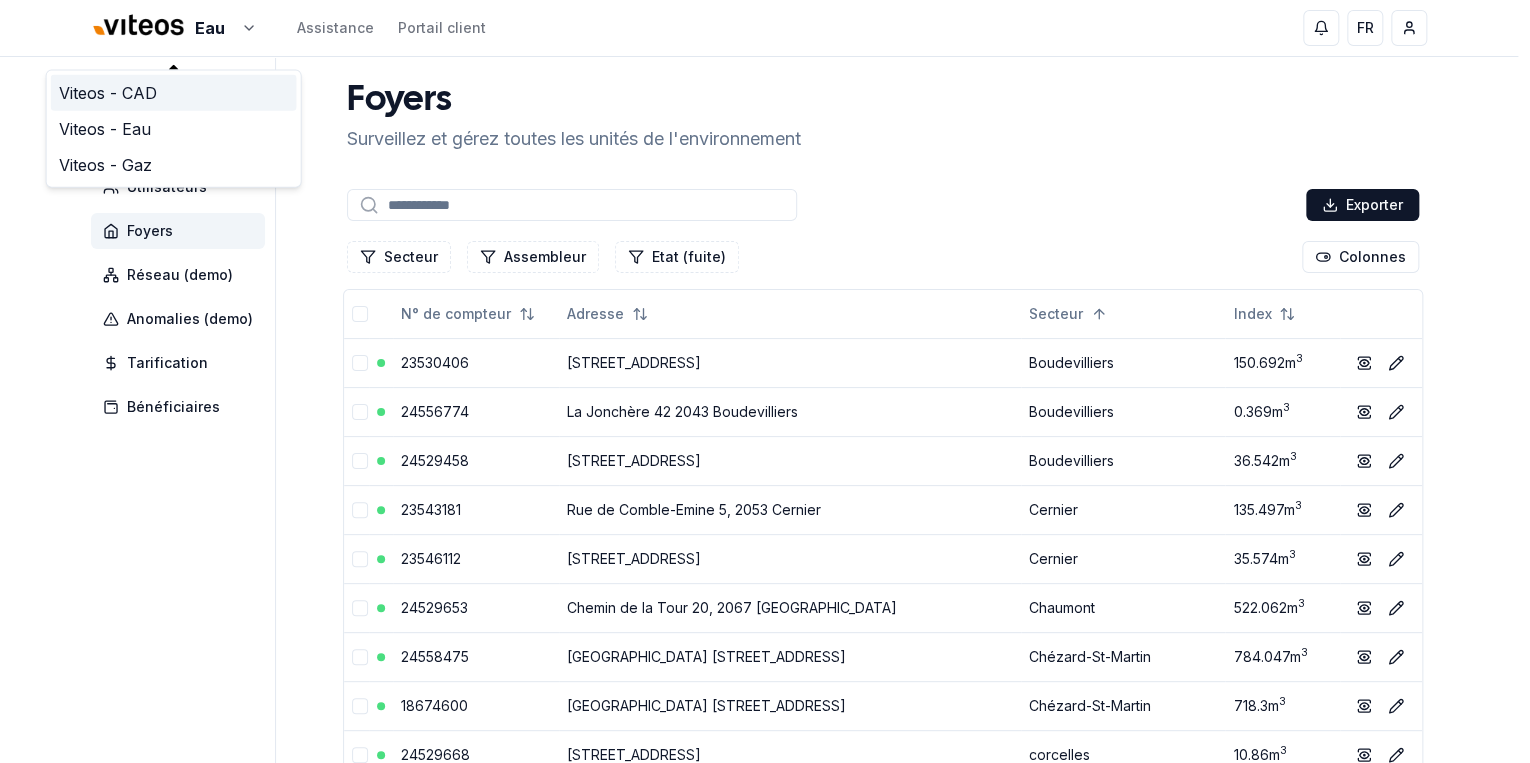 click on "Viteos - CAD" at bounding box center (174, 93) 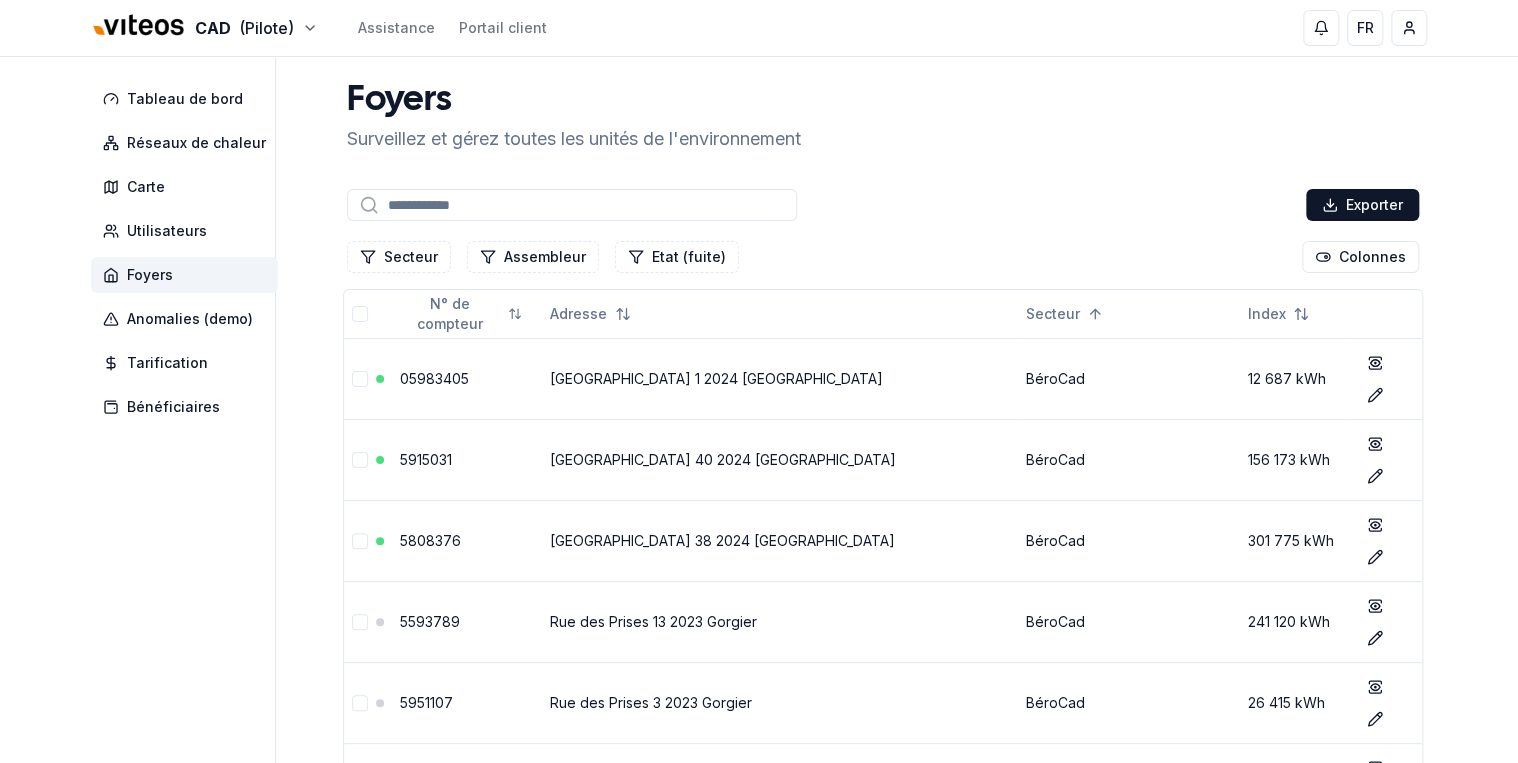click at bounding box center [572, 205] 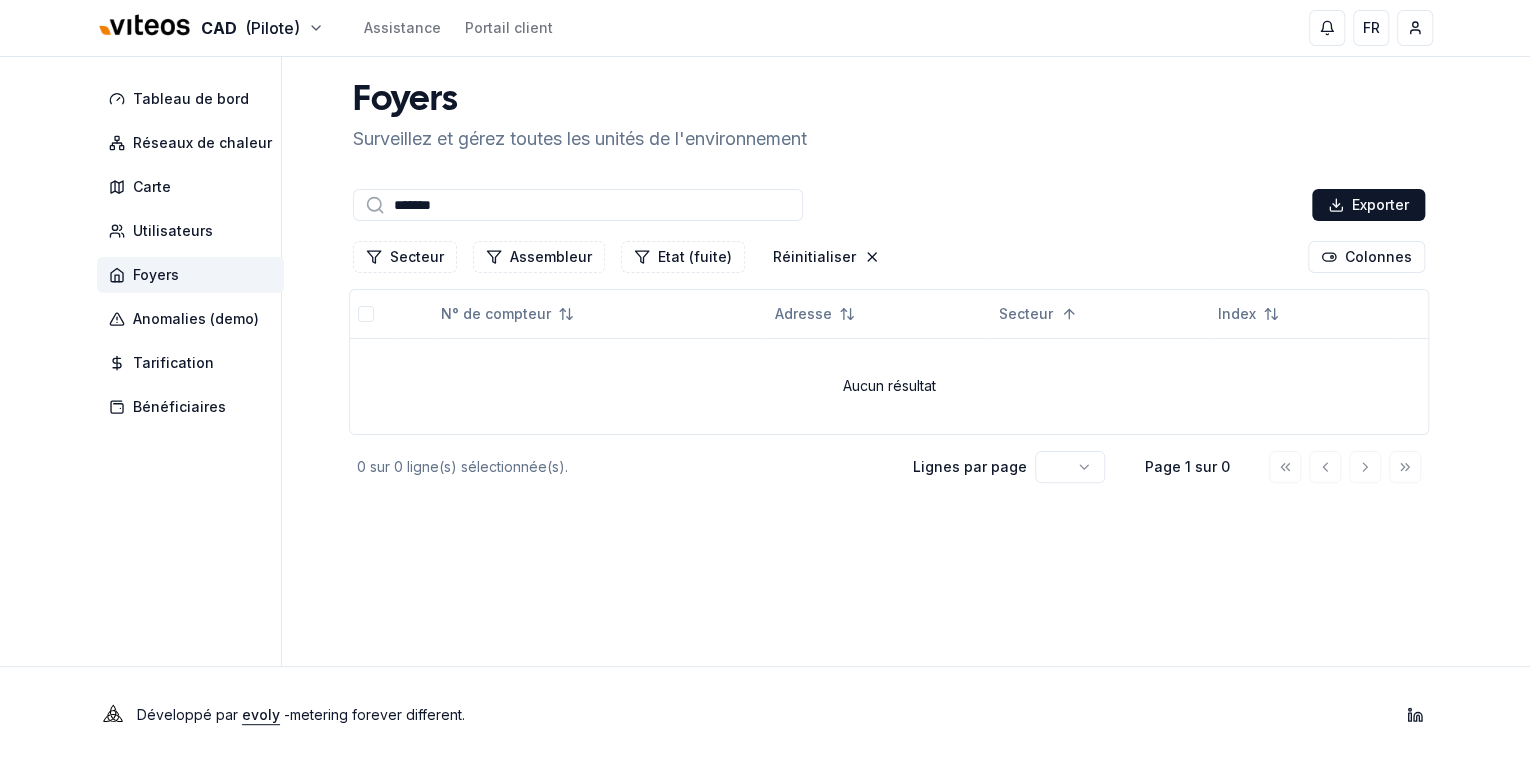 type on "*******" 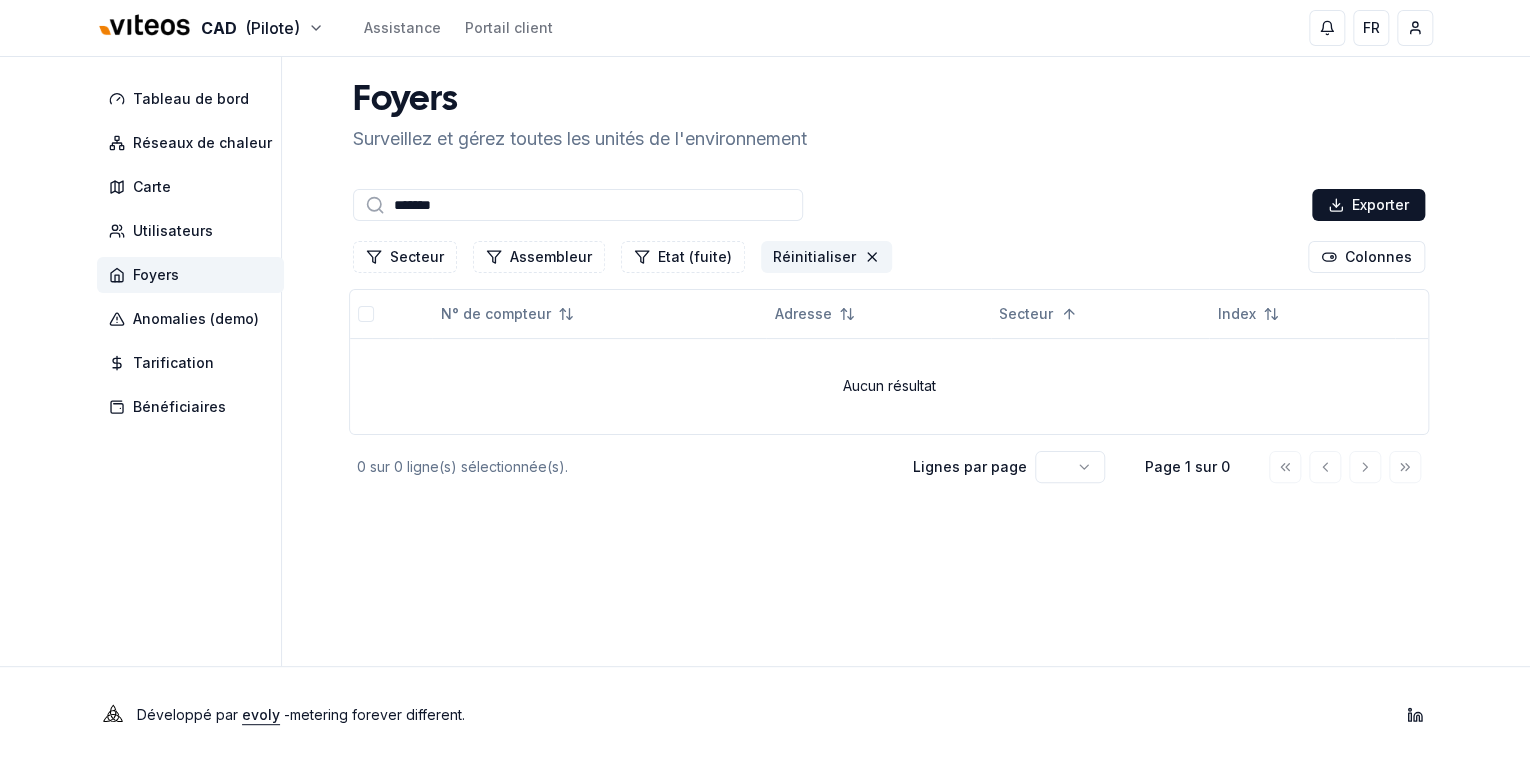 click 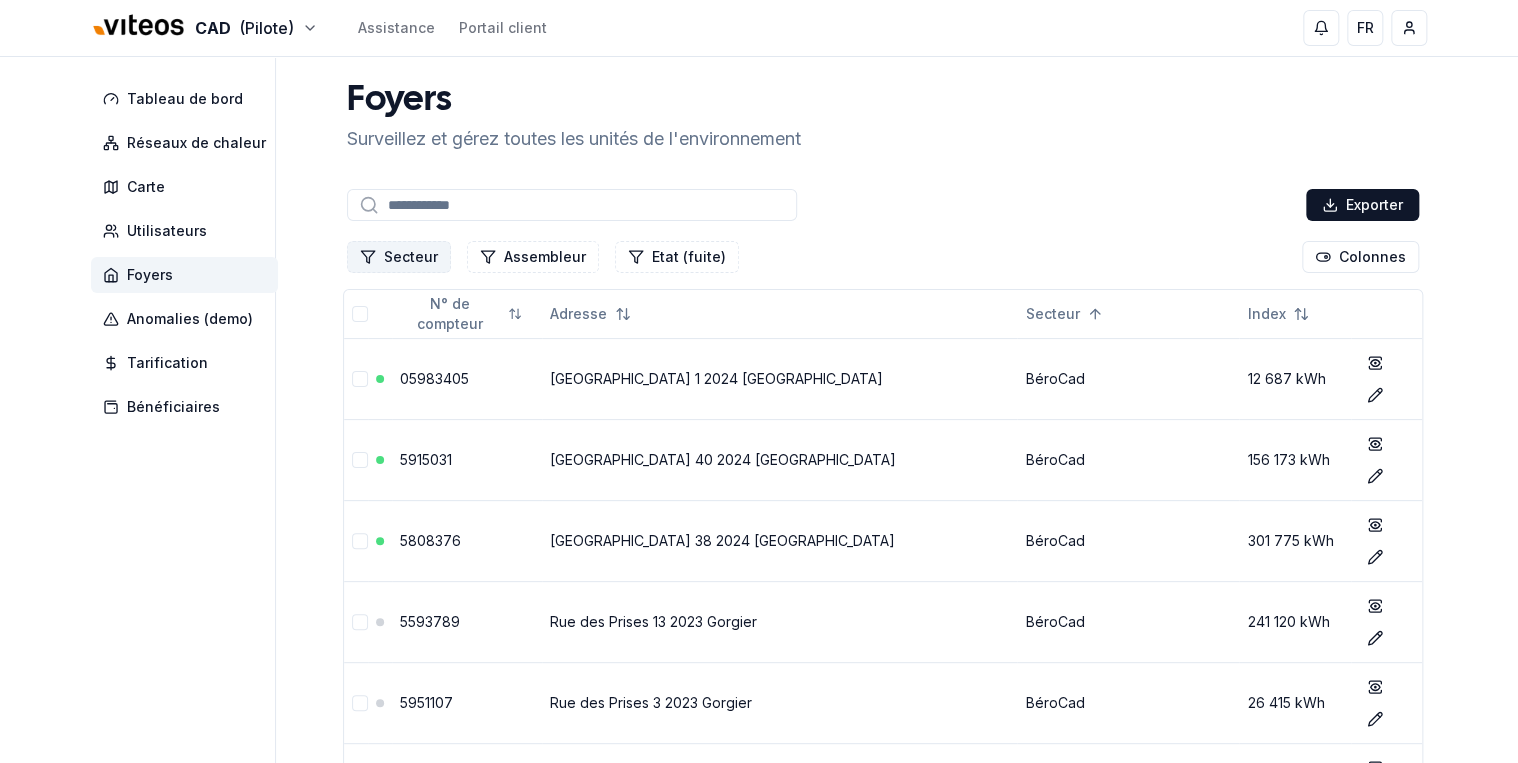 click on "Secteur" at bounding box center [399, 257] 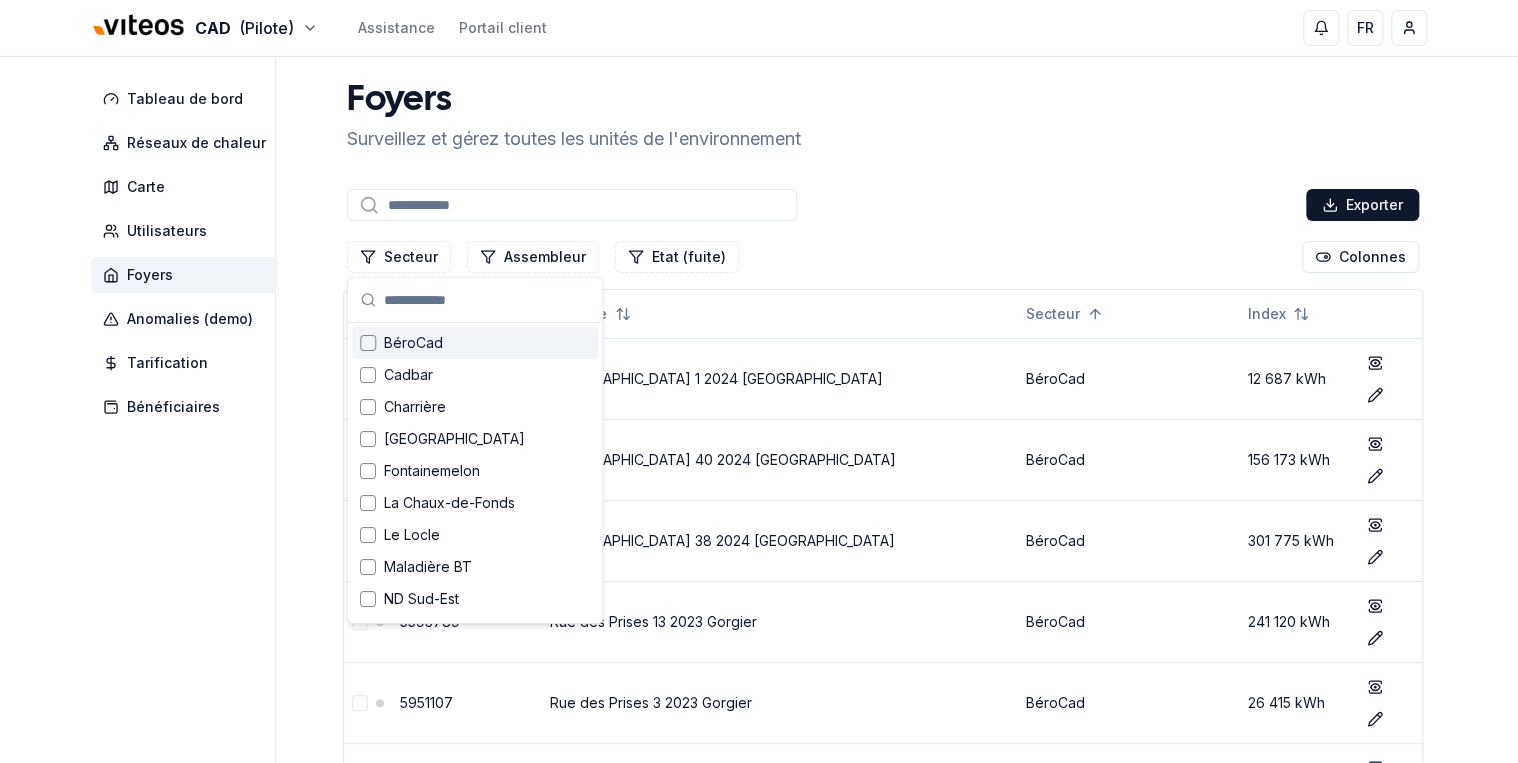 click on "Foyers Surveillez et gérez toutes les unités de l'environnement Exporter Secteur Assembleur Etat (fuite) Colonnes N° de compteur Adresse Secteur Index 05983405 [GEOGRAPHIC_DATA] 2024 [GEOGRAPHIC_DATA]-Sauges BéroCad 12 687 kWh show Éditer [GEOGRAPHIC_DATA] 40 2024 [GEOGRAPHIC_DATA]-Sauges BéroCad 156 173 kWh show Éditer [GEOGRAPHIC_DATA] 38 2024 [GEOGRAPHIC_DATA]-Sauges BéroCad 301 775 kWh show Éditer 5593789 [GEOGRAPHIC_DATA] 13 2023 Gorgier BéroCad 241 120 kWh show Éditer 5951107 [GEOGRAPHIC_DATA] 3 2023 Gorgier BéroCad 26 415 kWh show Éditer [GEOGRAPHIC_DATA] 1 2023 Gorgier BéroCad 52 440 kWh show Éditer 5951122 [GEOGRAPHIC_DATA] 2 2023 Gorgier BéroCad 1 602 585 kWh show Éditer [GEOGRAPHIC_DATA] 22 2023 Gorgier BéroCad 95 747 kWh show Éditer 5951118 [GEOGRAPHIC_DATA] 6 2023 Gorgier BéroCad 19 085 kWh show Éditer [GEOGRAPHIC_DATA] 3 2023 Gorgier BéroCad 65 333 kWh show Éditer 5951124 [GEOGRAPHIC_DATA] 12 2023 Gorgier BéroCad 28 187 kWh show Éditer 5951114 BéroCad 31 187 kWh" at bounding box center (883, 10158) 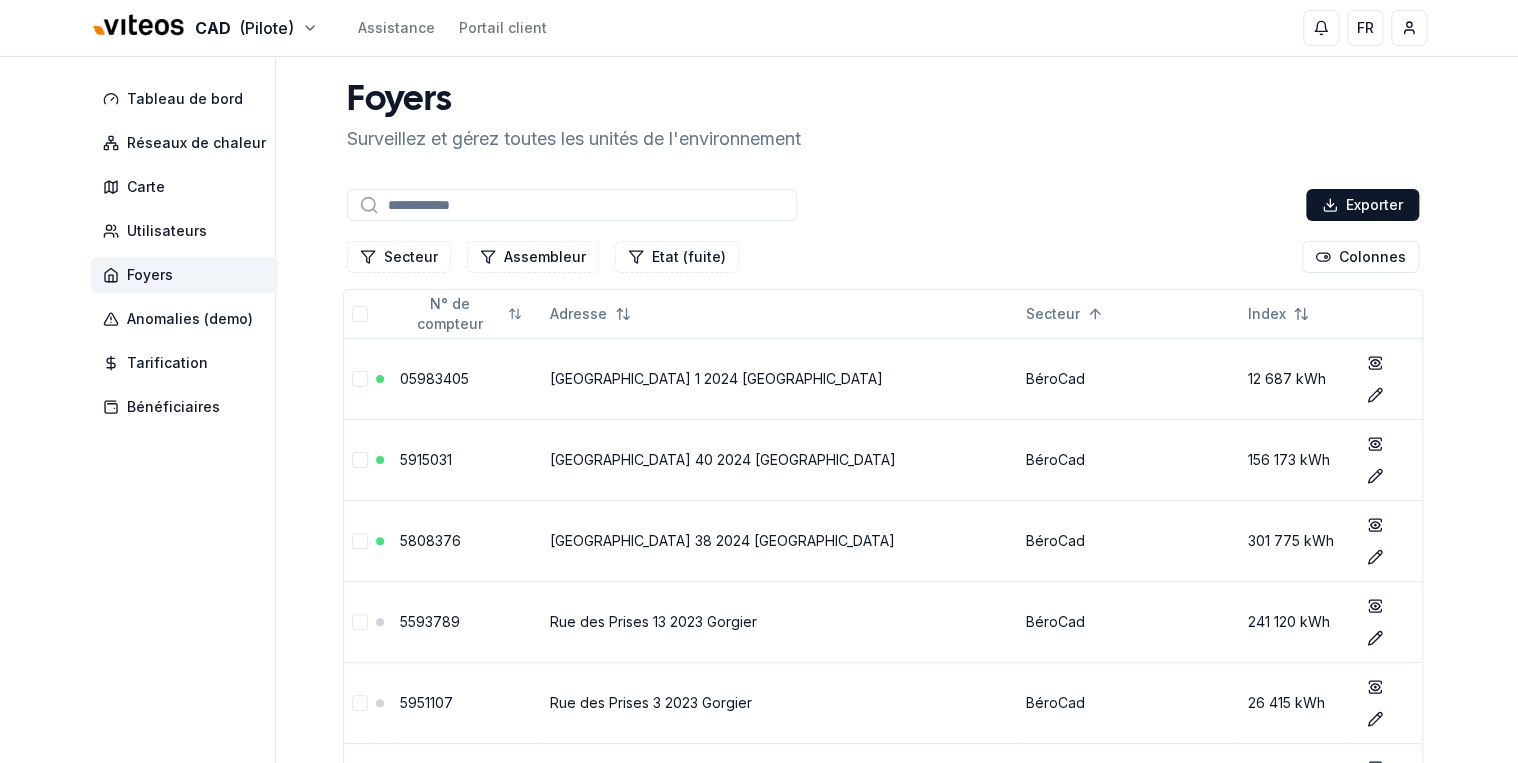click on "Foyers" at bounding box center [150, 275] 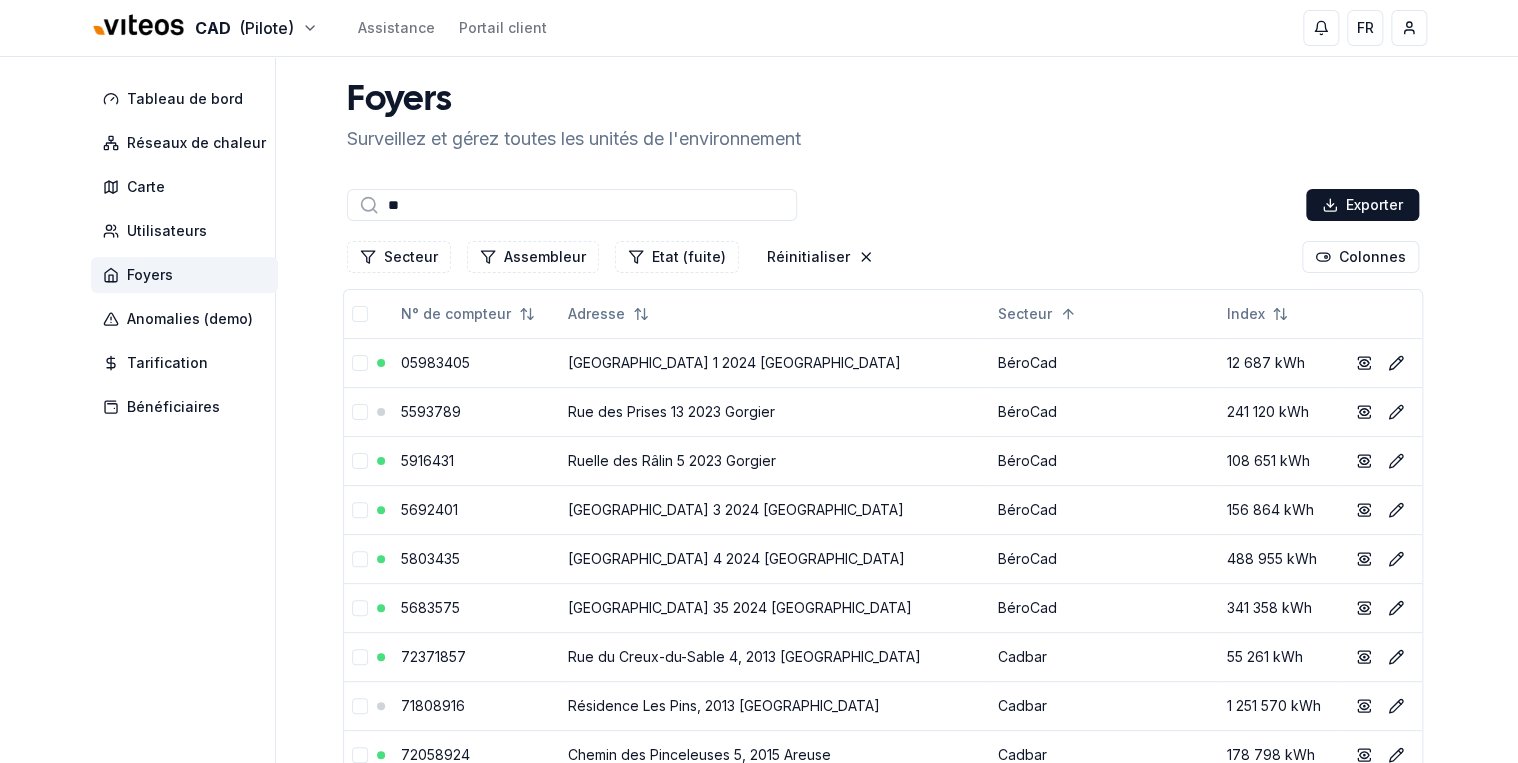 type on "*" 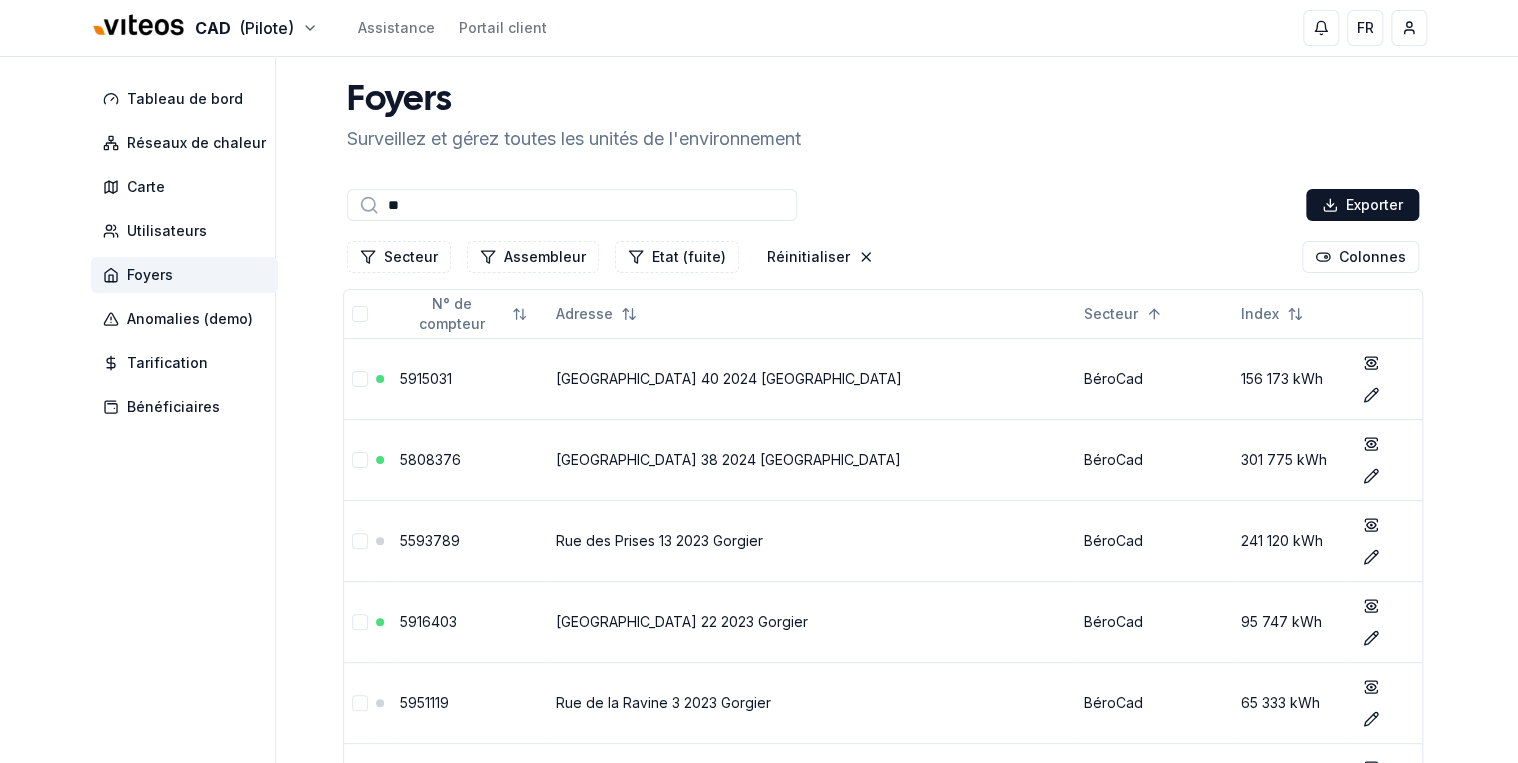 type on "*" 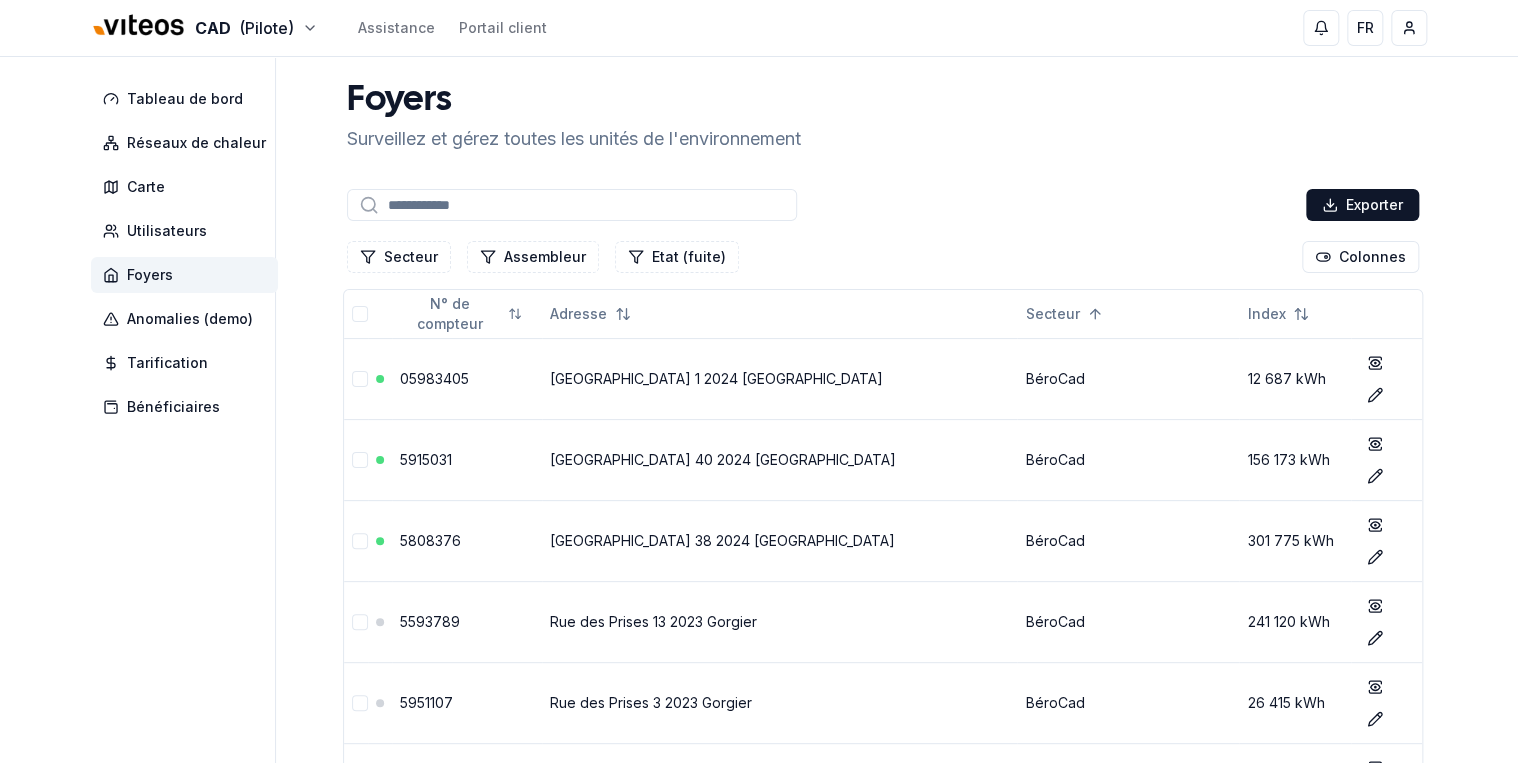 click at bounding box center [572, 205] 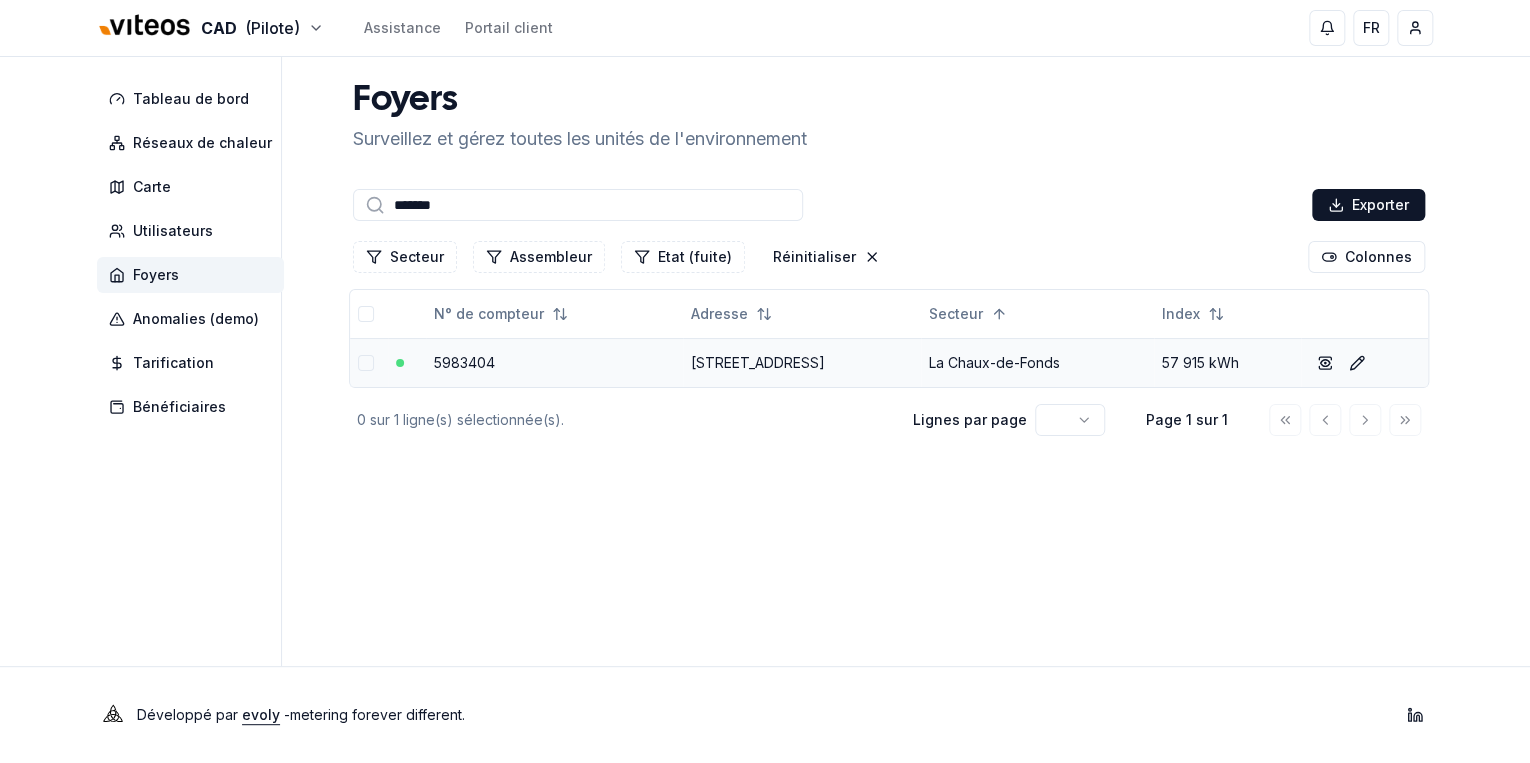 type on "*******" 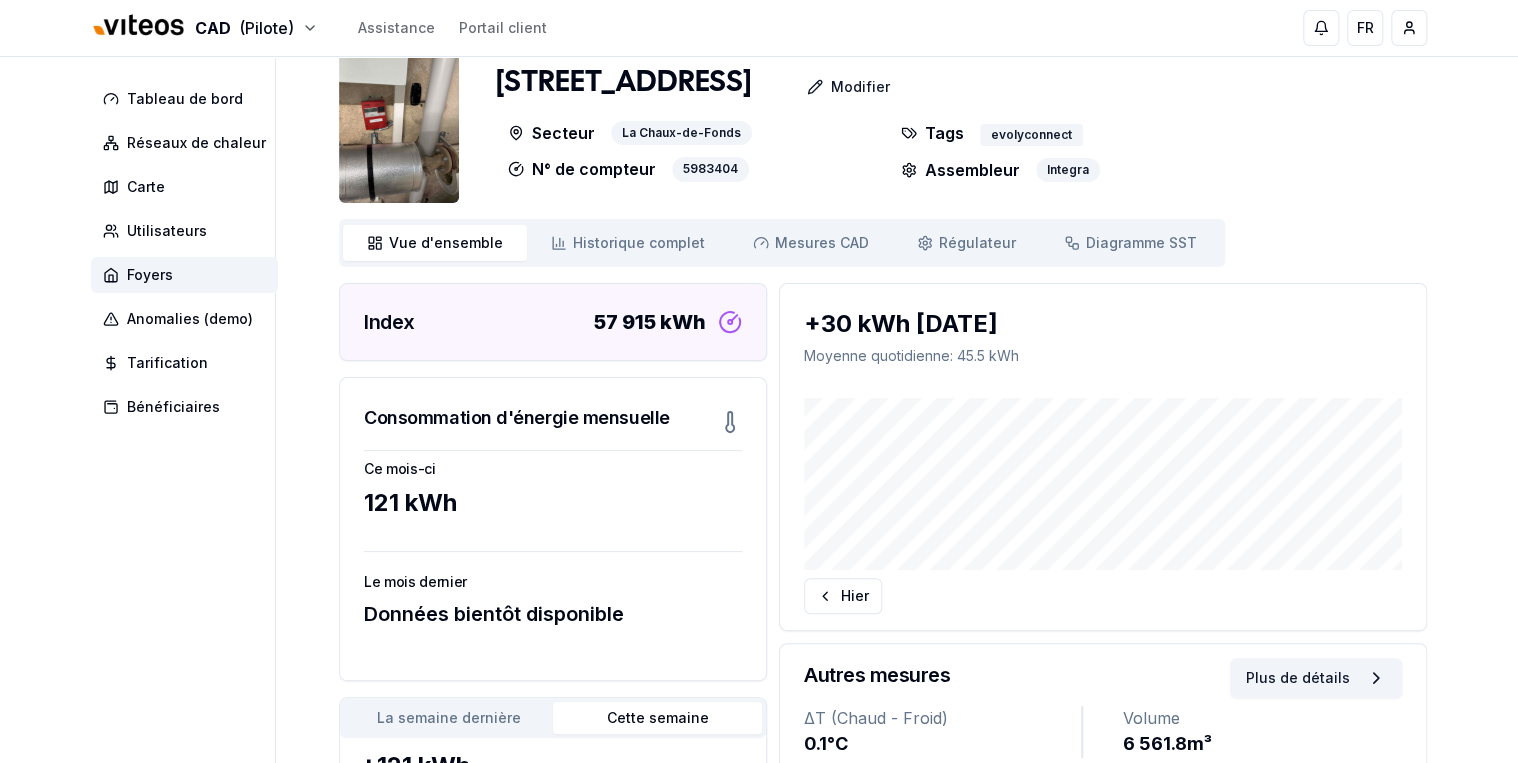 scroll, scrollTop: 0, scrollLeft: 0, axis: both 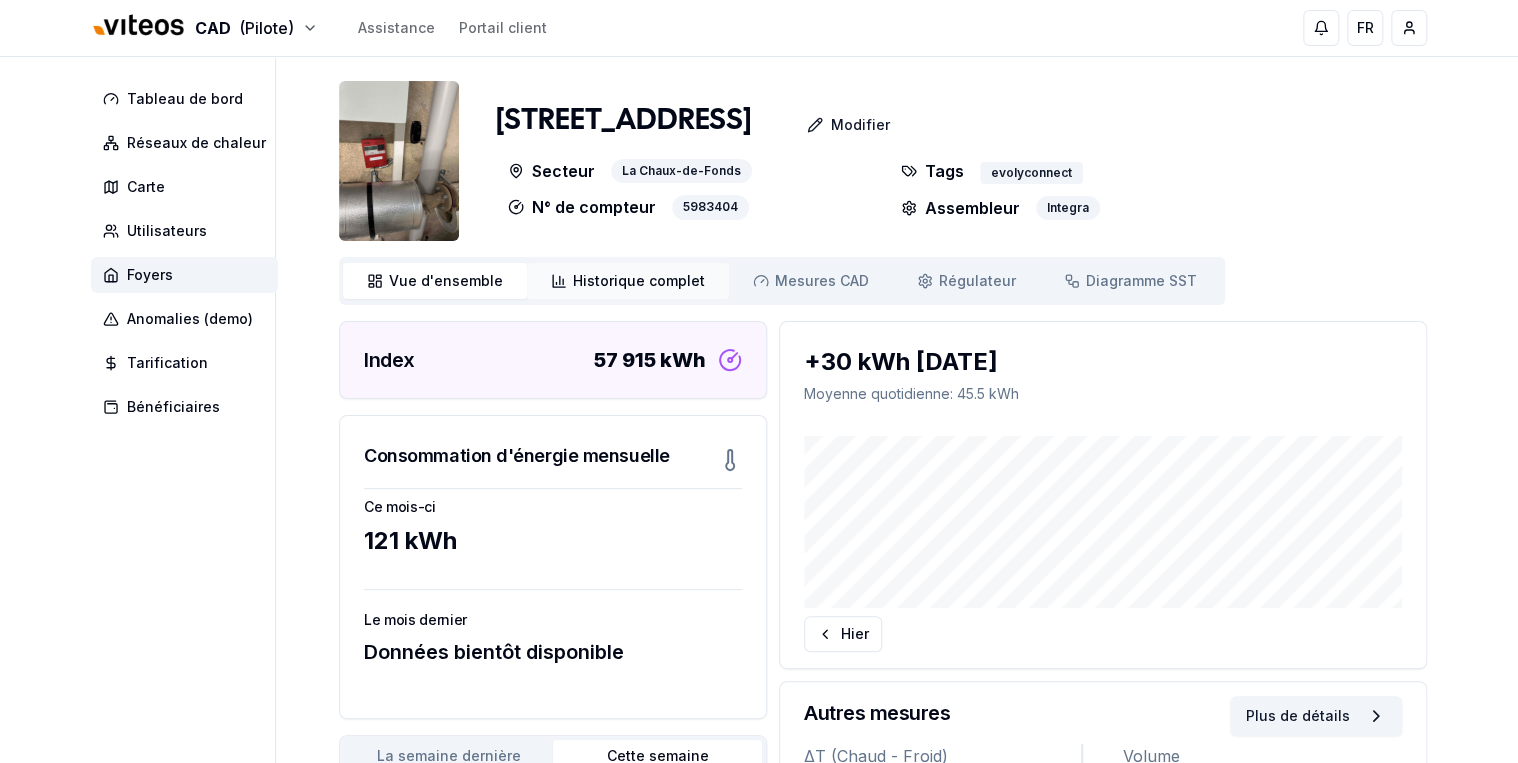 click on "Historique complet" at bounding box center (639, 281) 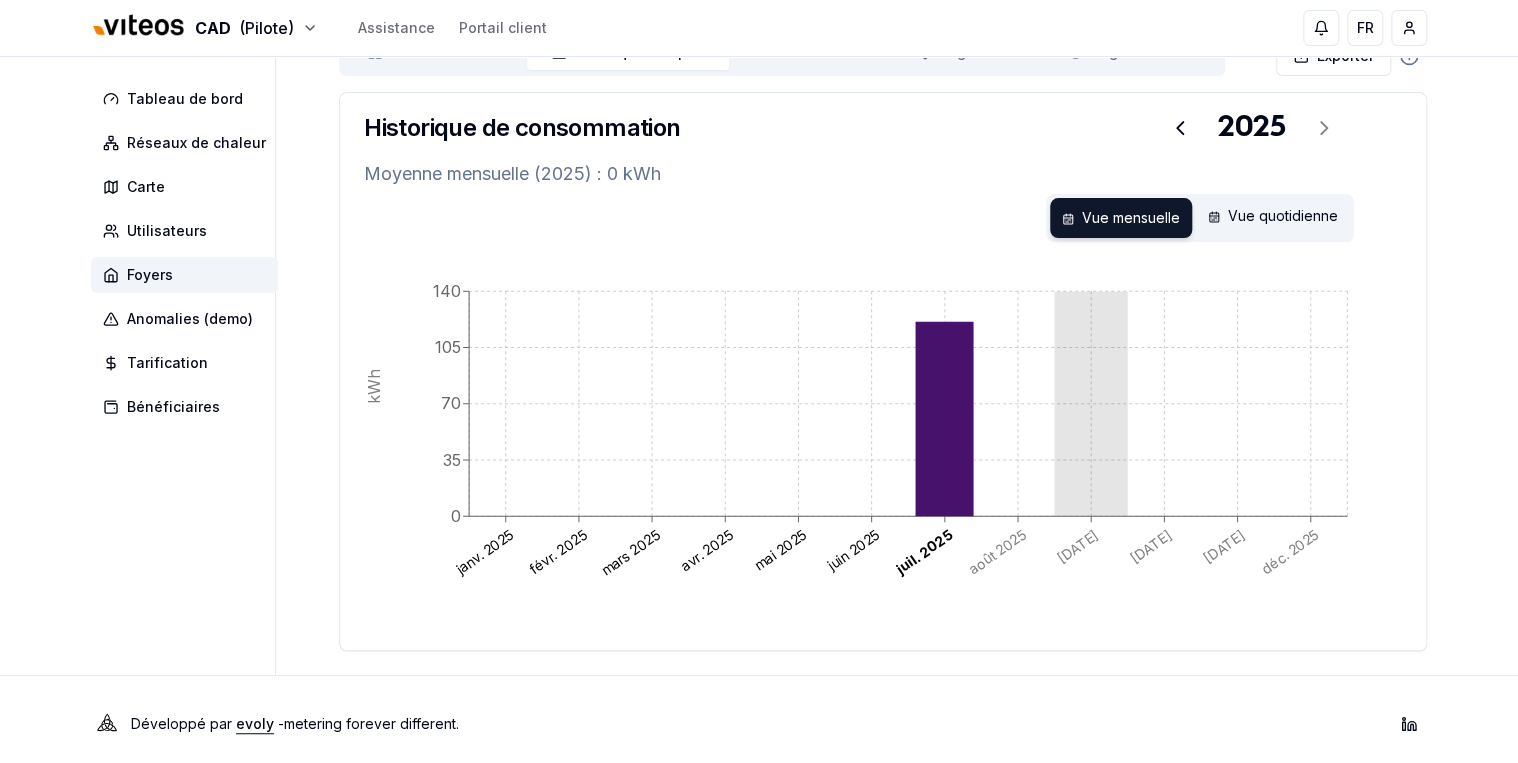 scroll, scrollTop: 236, scrollLeft: 0, axis: vertical 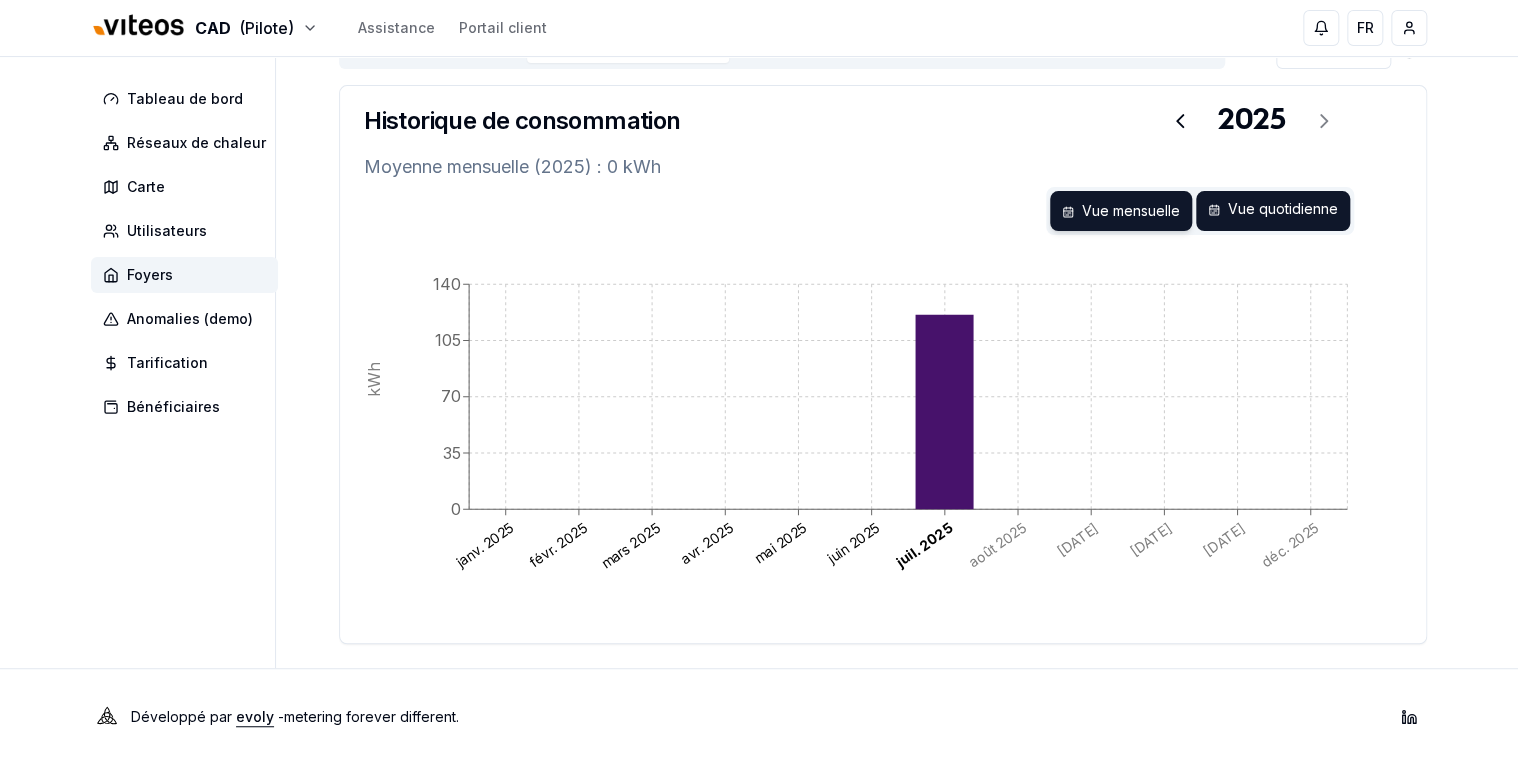 click on "Vue quotidienne" at bounding box center [1273, 211] 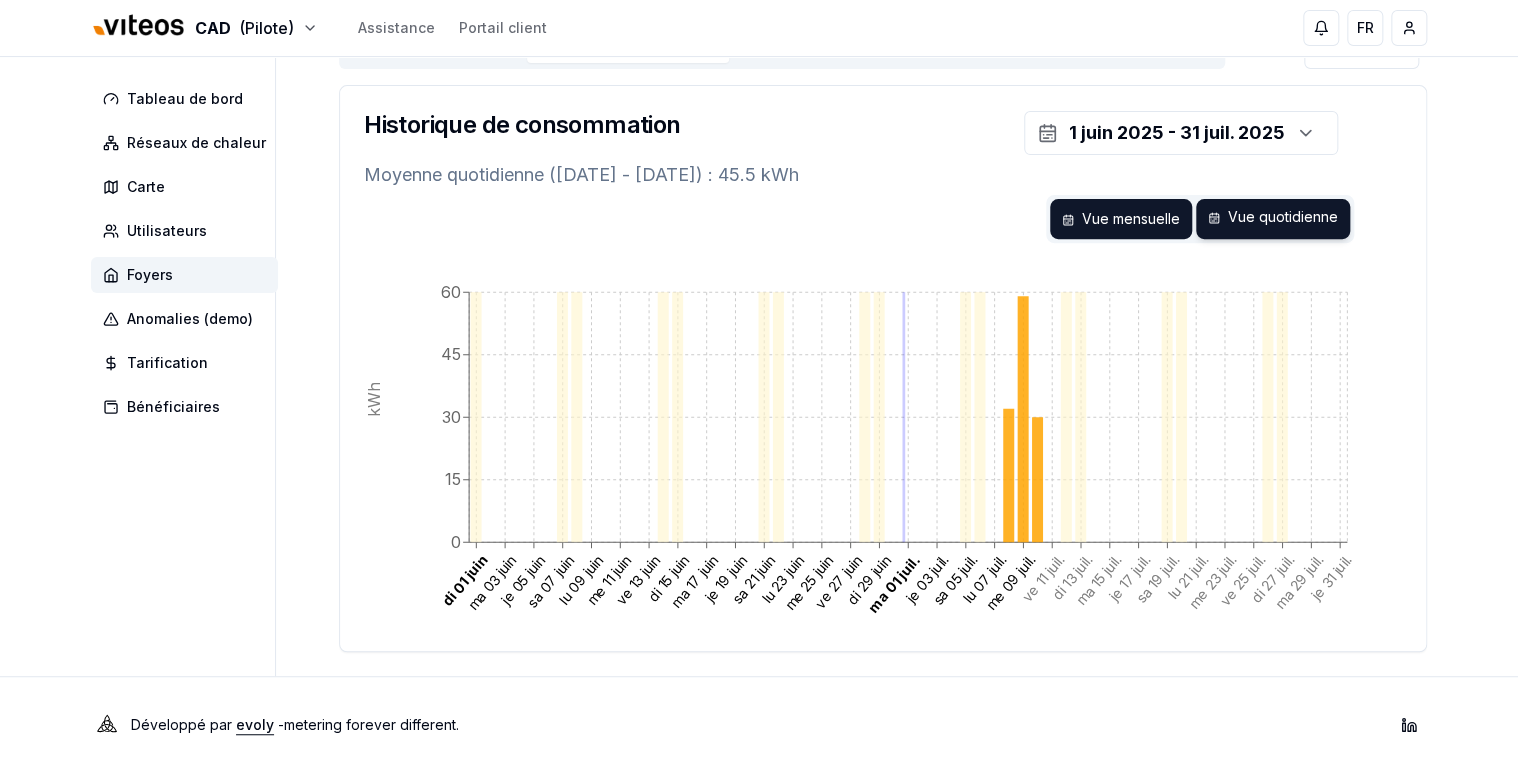 click on "Vue mensuelle" at bounding box center [1121, 219] 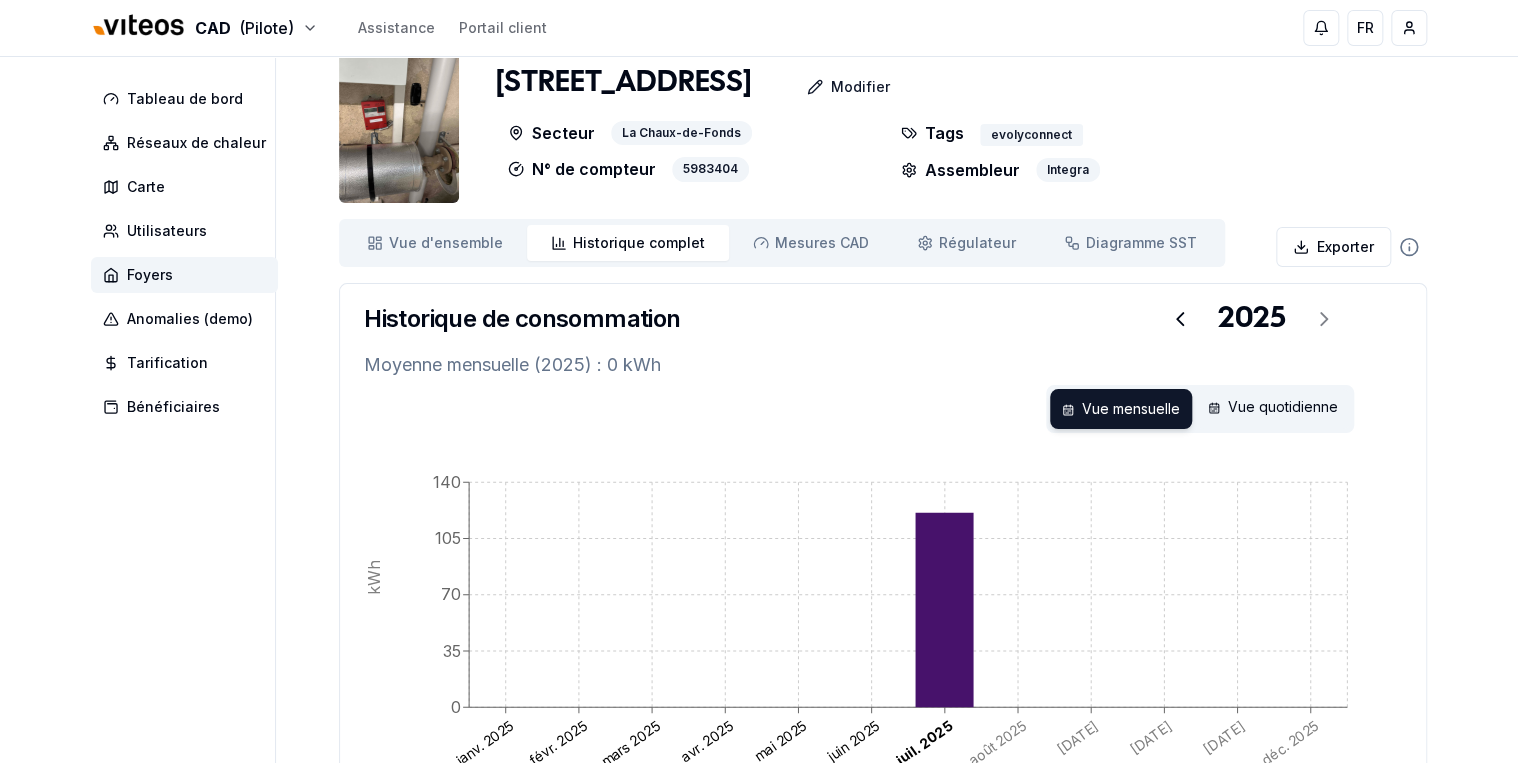 scroll, scrollTop: 0, scrollLeft: 0, axis: both 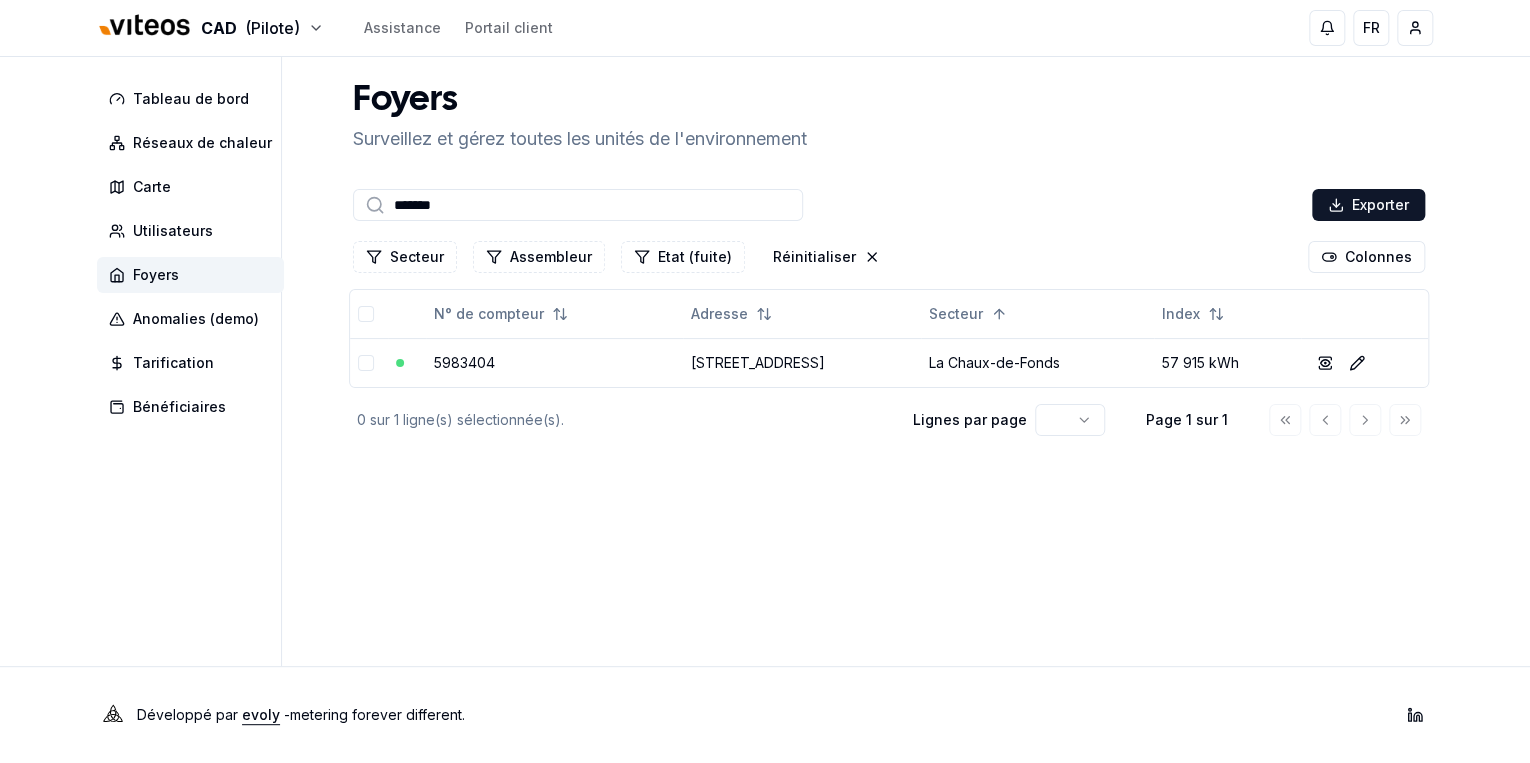 click on "*******" at bounding box center (578, 205) 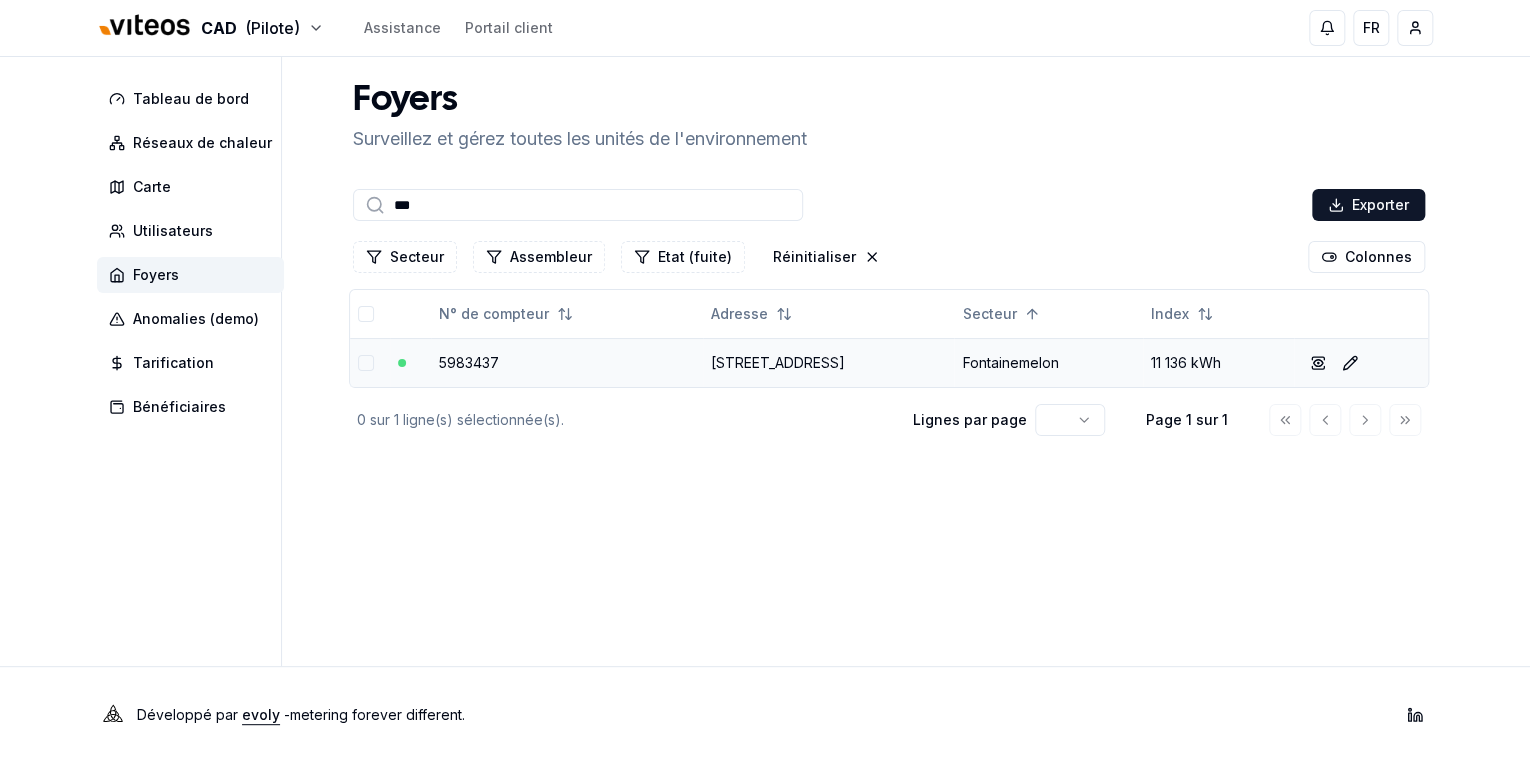 type on "***" 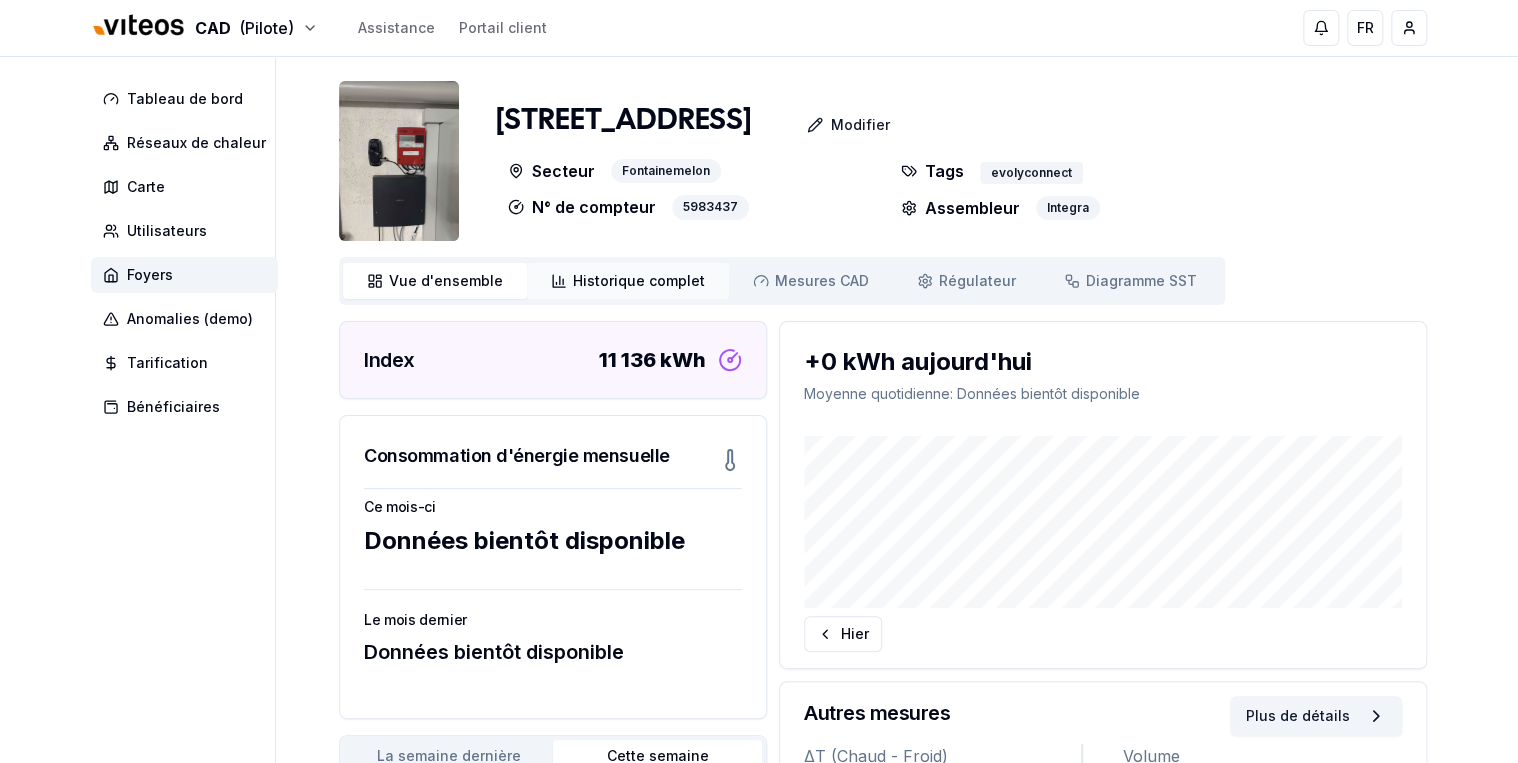 click on "Historique complet" at bounding box center [639, 281] 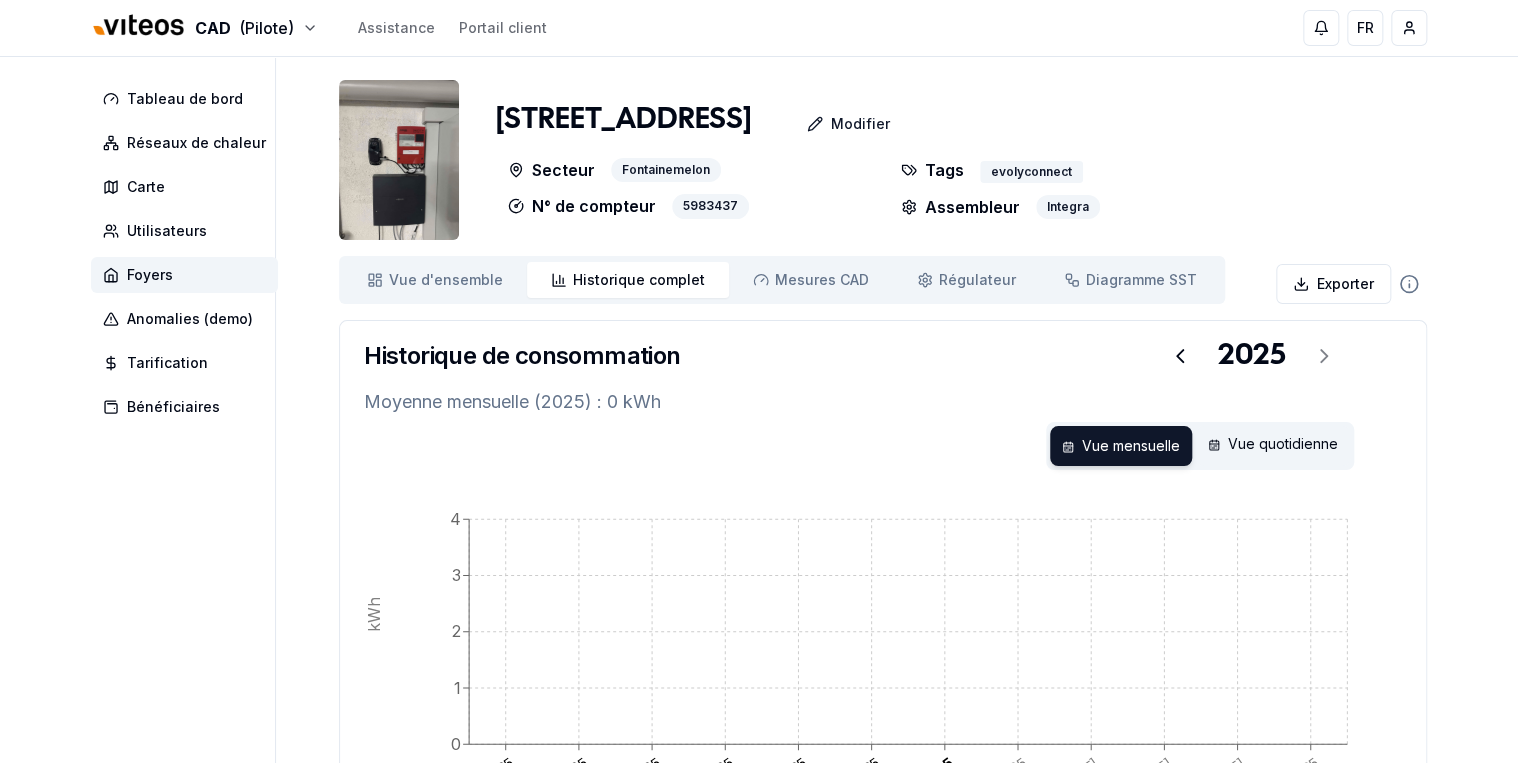 scroll, scrollTop: 0, scrollLeft: 0, axis: both 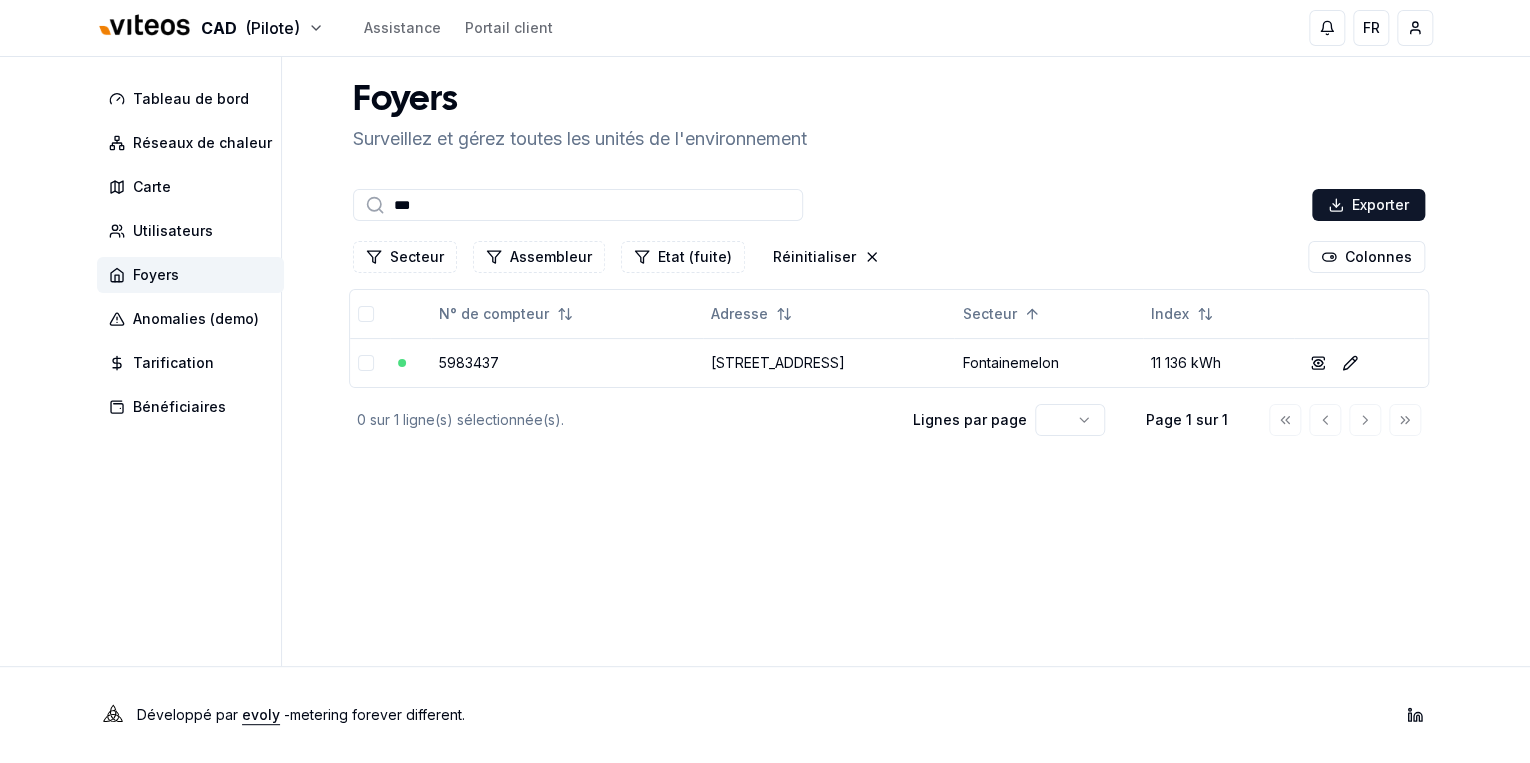 click on "***" at bounding box center [578, 205] 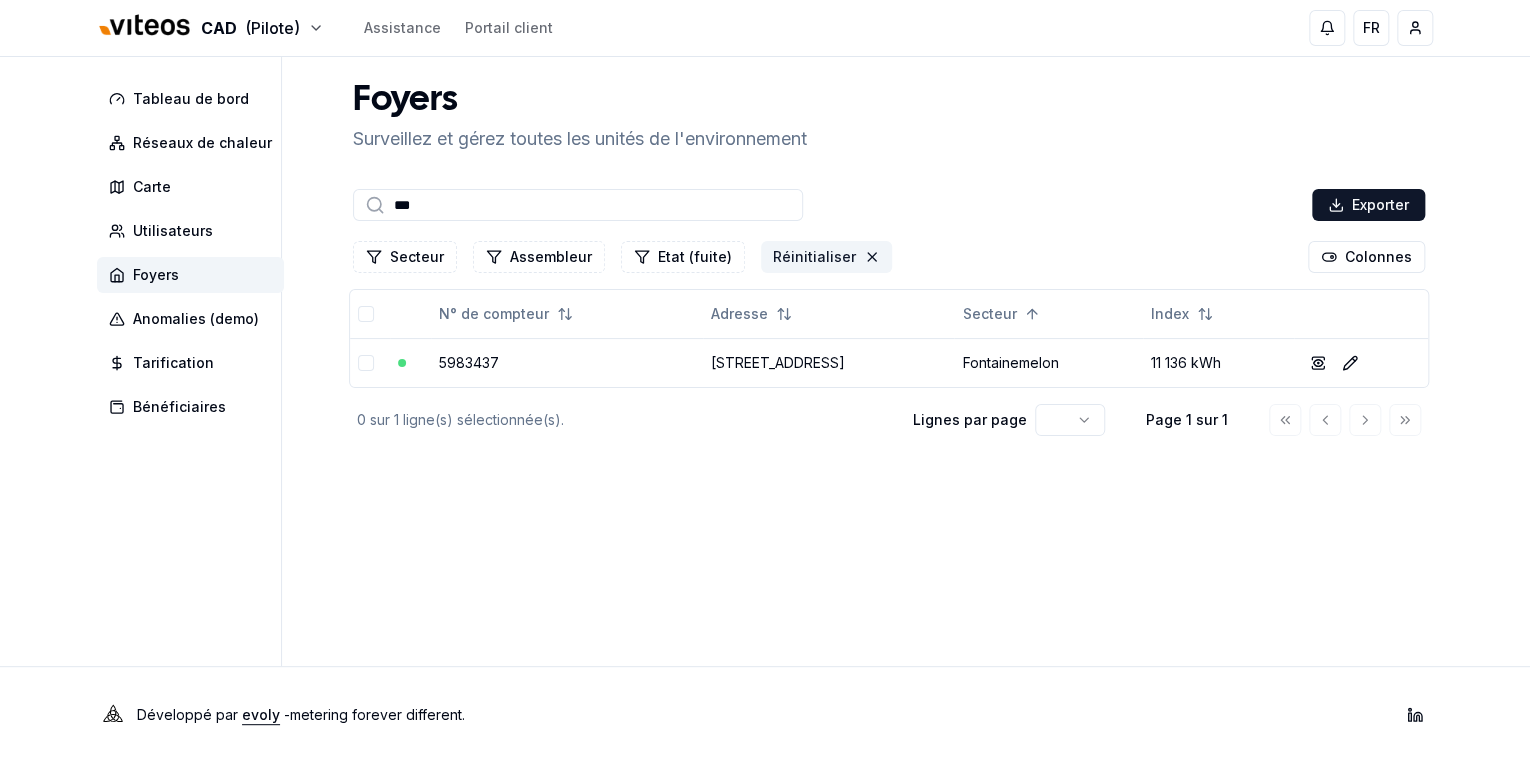 click 